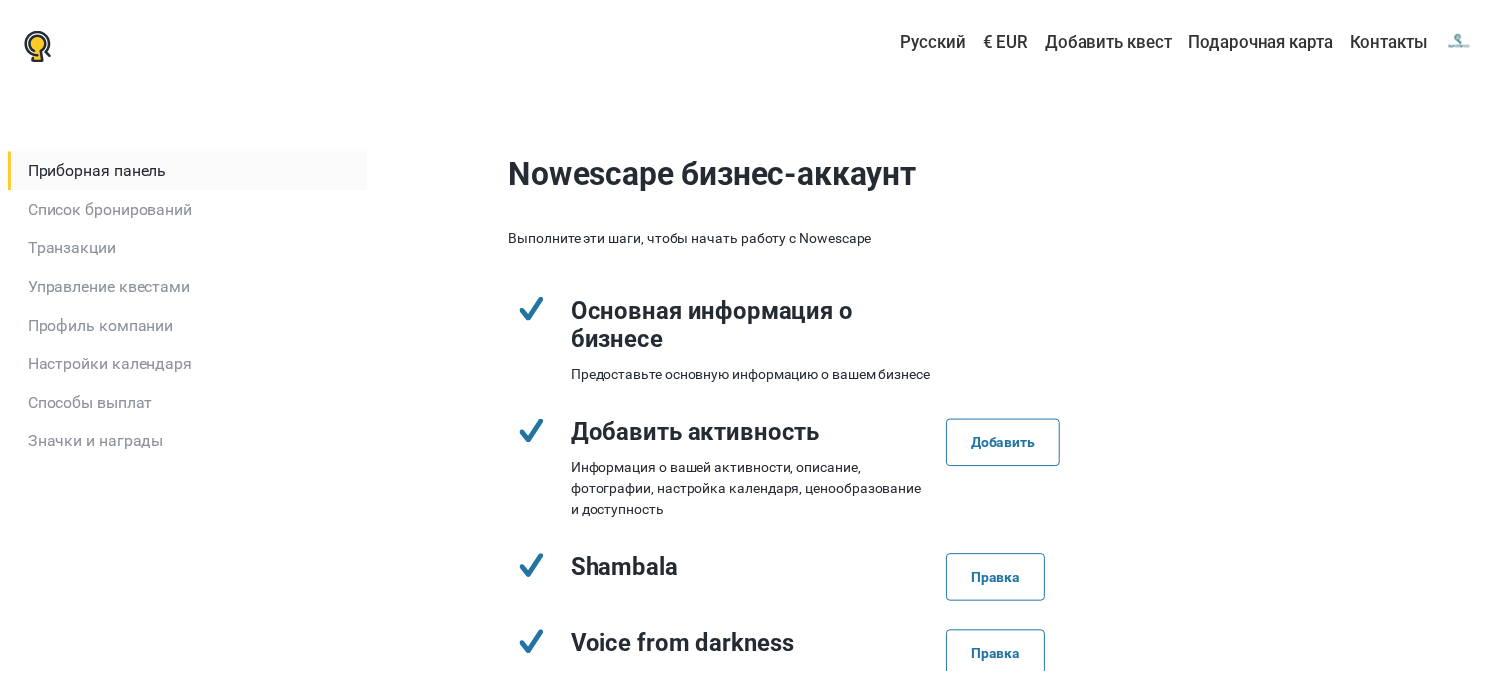 scroll, scrollTop: 0, scrollLeft: 0, axis: both 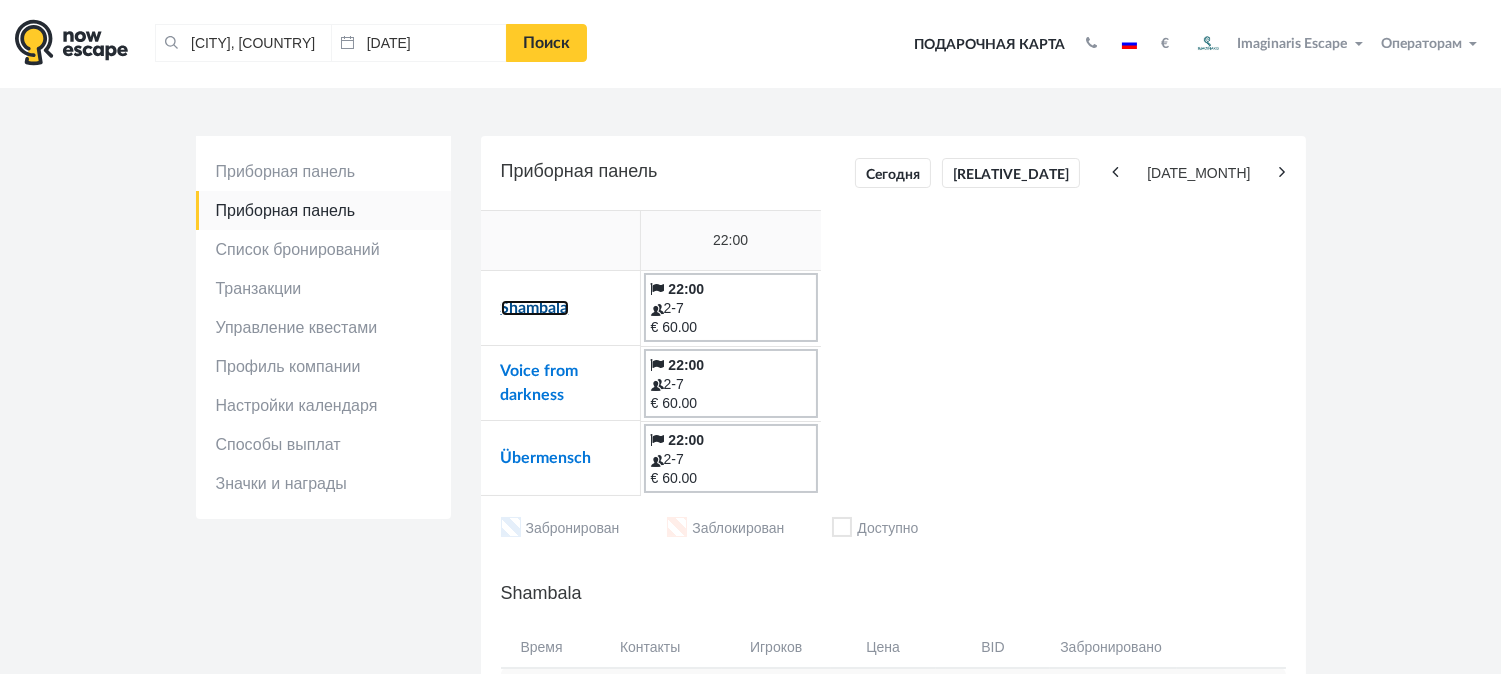 click on "Shambala" at bounding box center [535, 308] 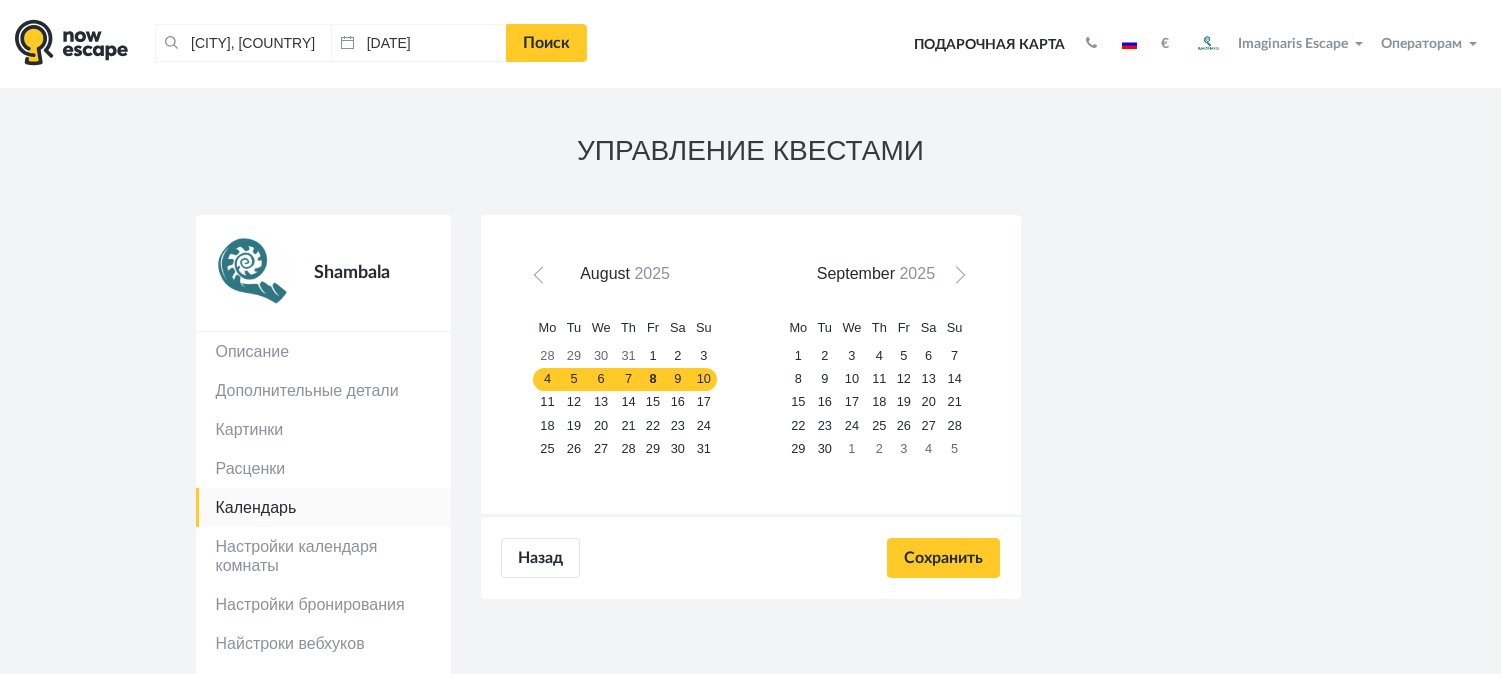 scroll, scrollTop: 0, scrollLeft: 0, axis: both 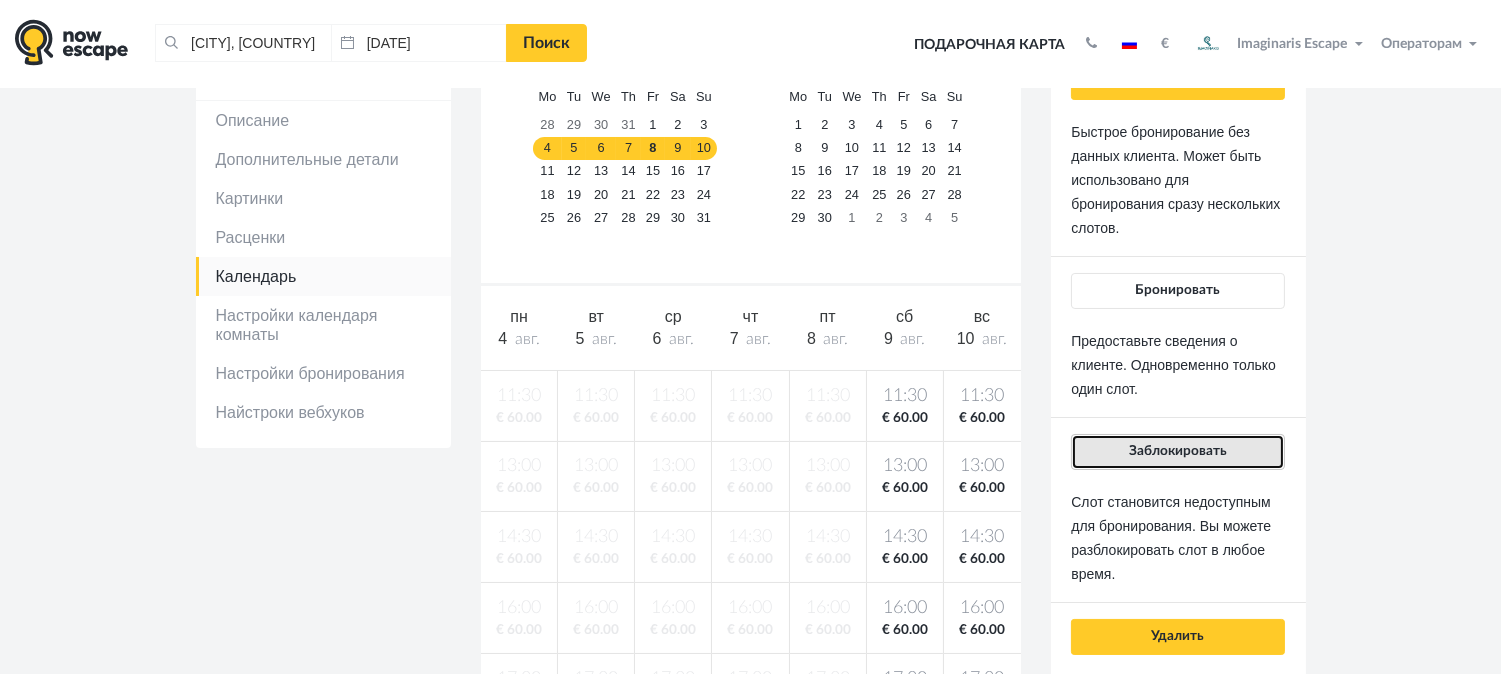 click on "Заблокировать" at bounding box center [1177, 452] 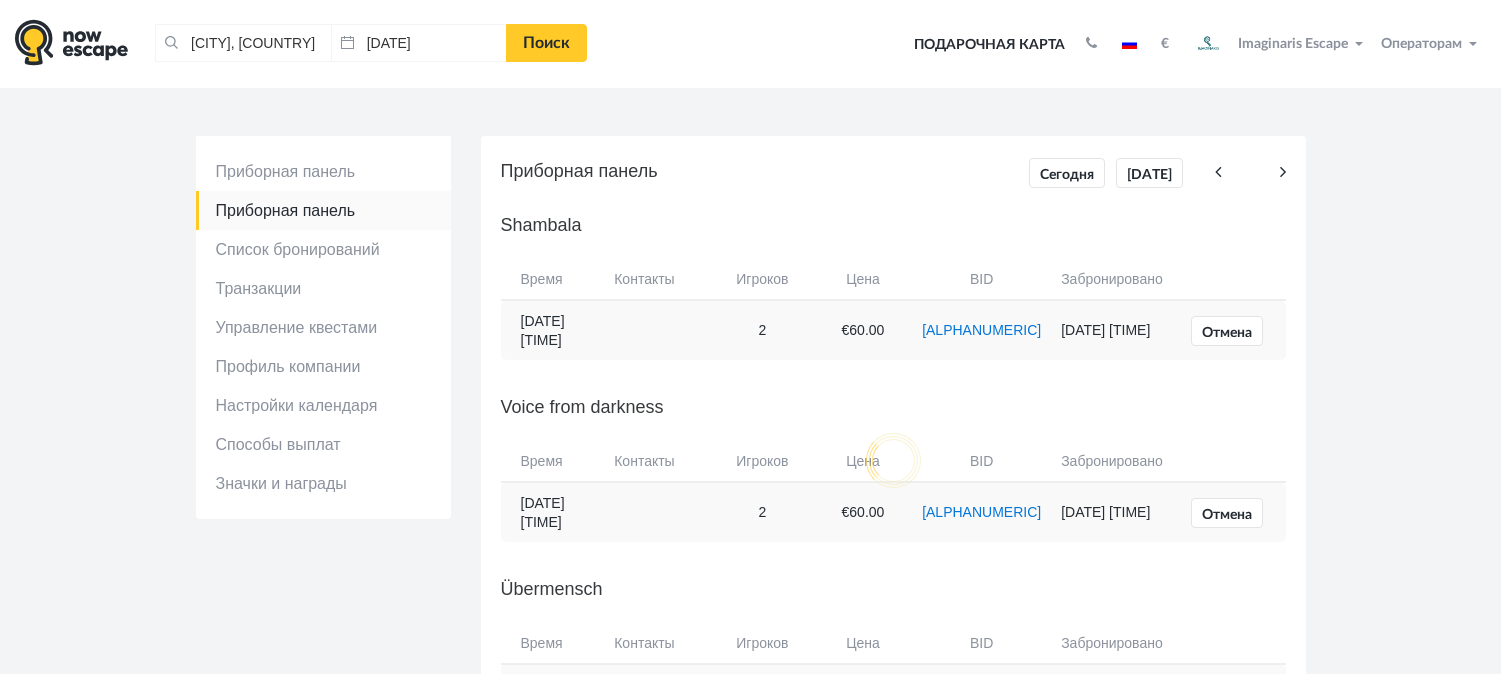 scroll, scrollTop: 0, scrollLeft: 0, axis: both 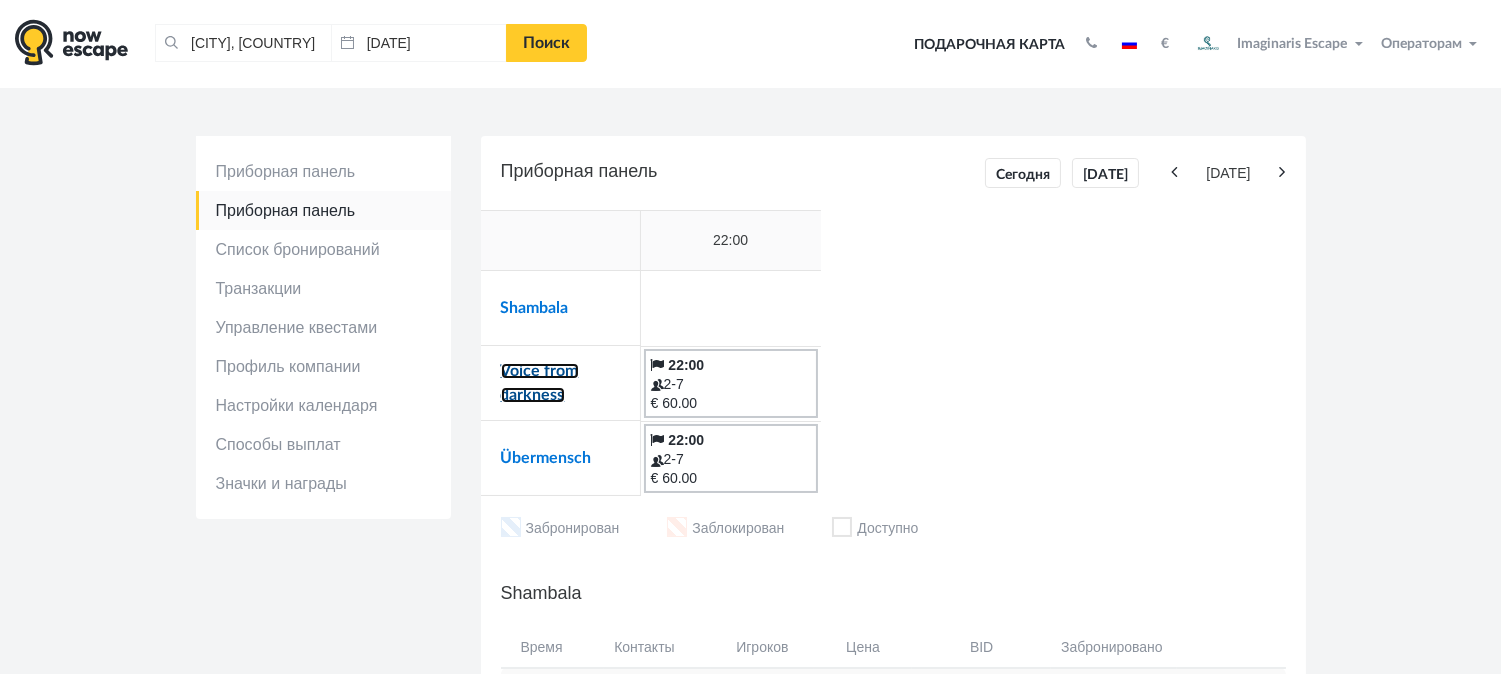 click on "Voice from darkness" at bounding box center [540, 383] 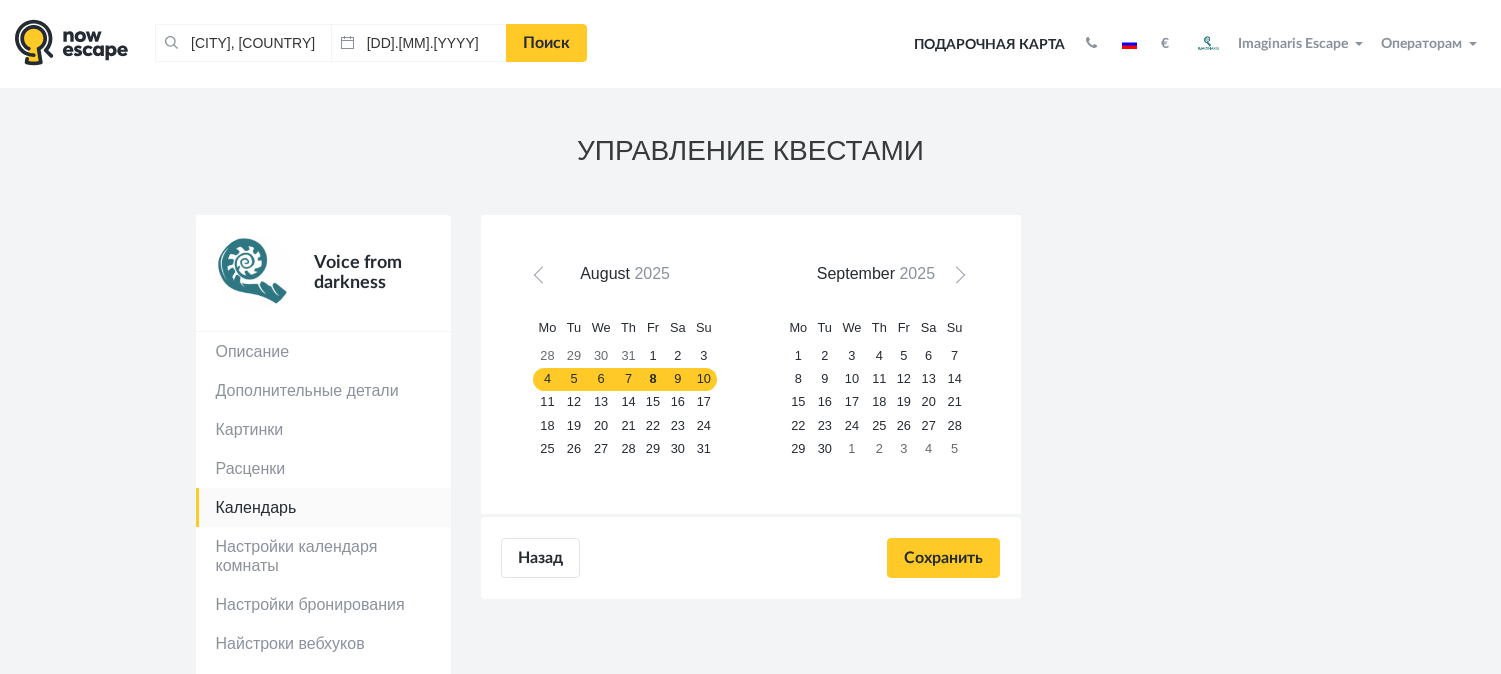 scroll, scrollTop: 0, scrollLeft: 0, axis: both 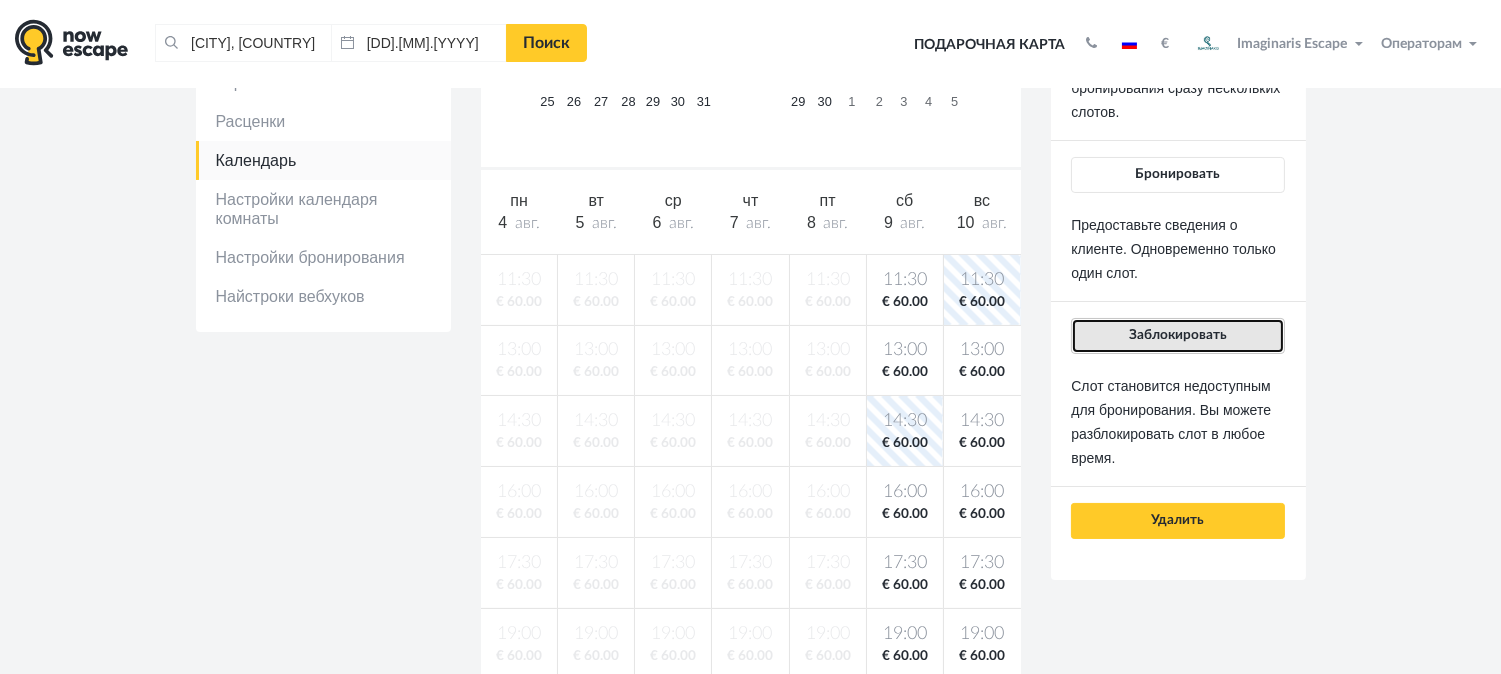 click on "Заблокировать" at bounding box center [1177, 336] 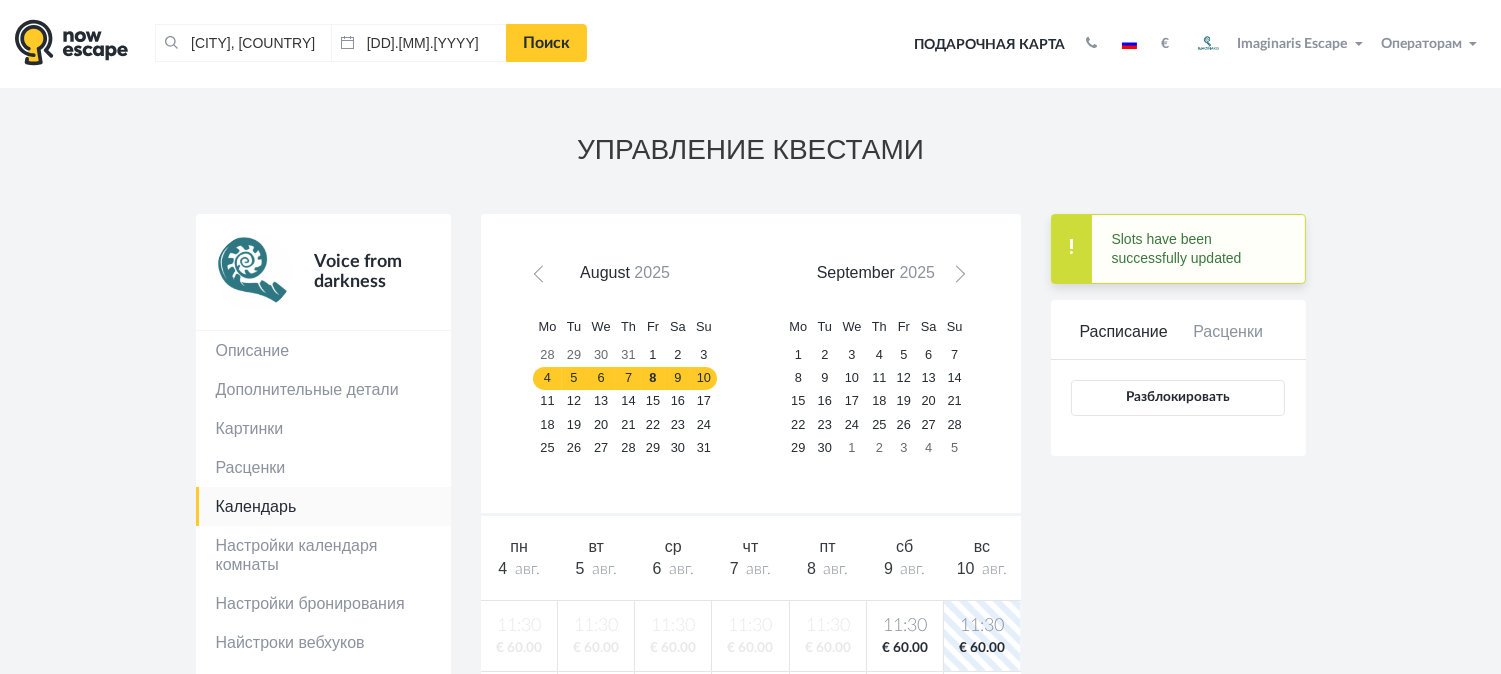 scroll, scrollTop: 0, scrollLeft: 0, axis: both 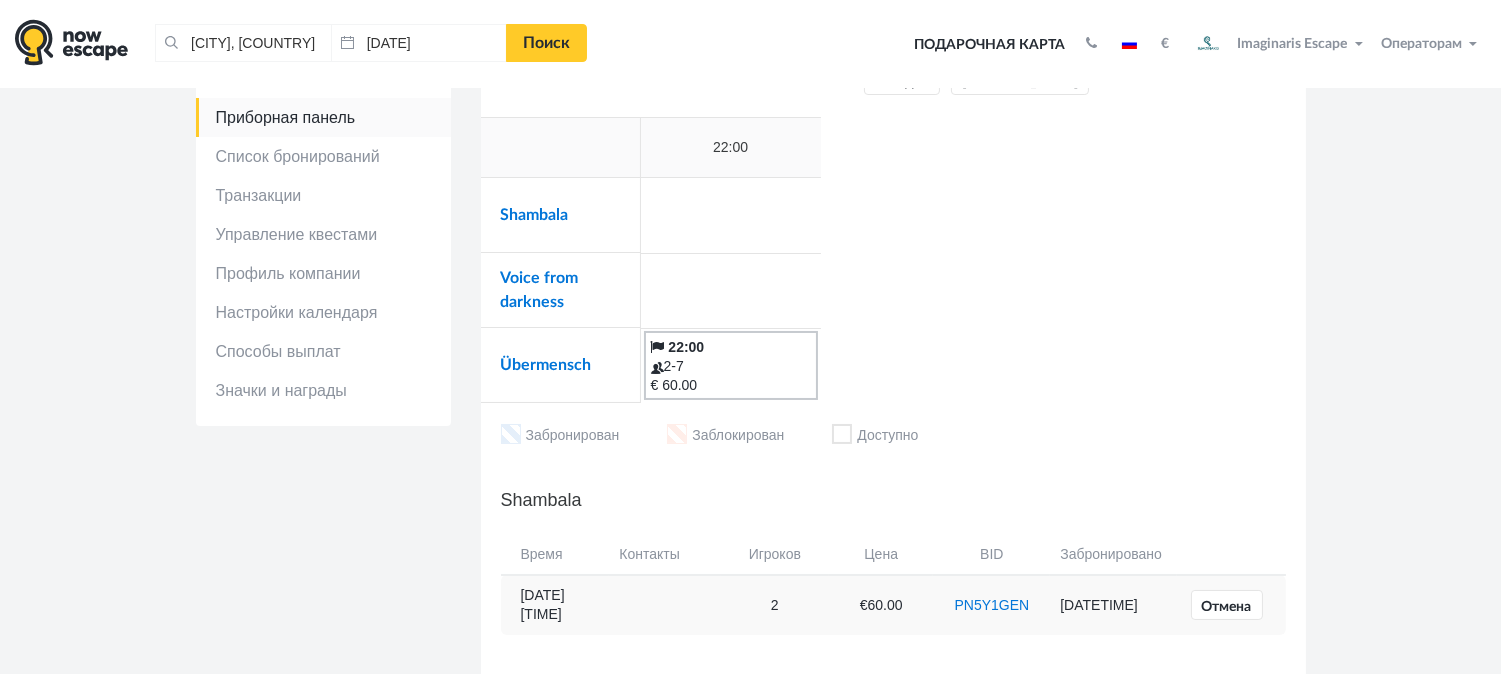 click on "Операторам" at bounding box center (1421, 44) 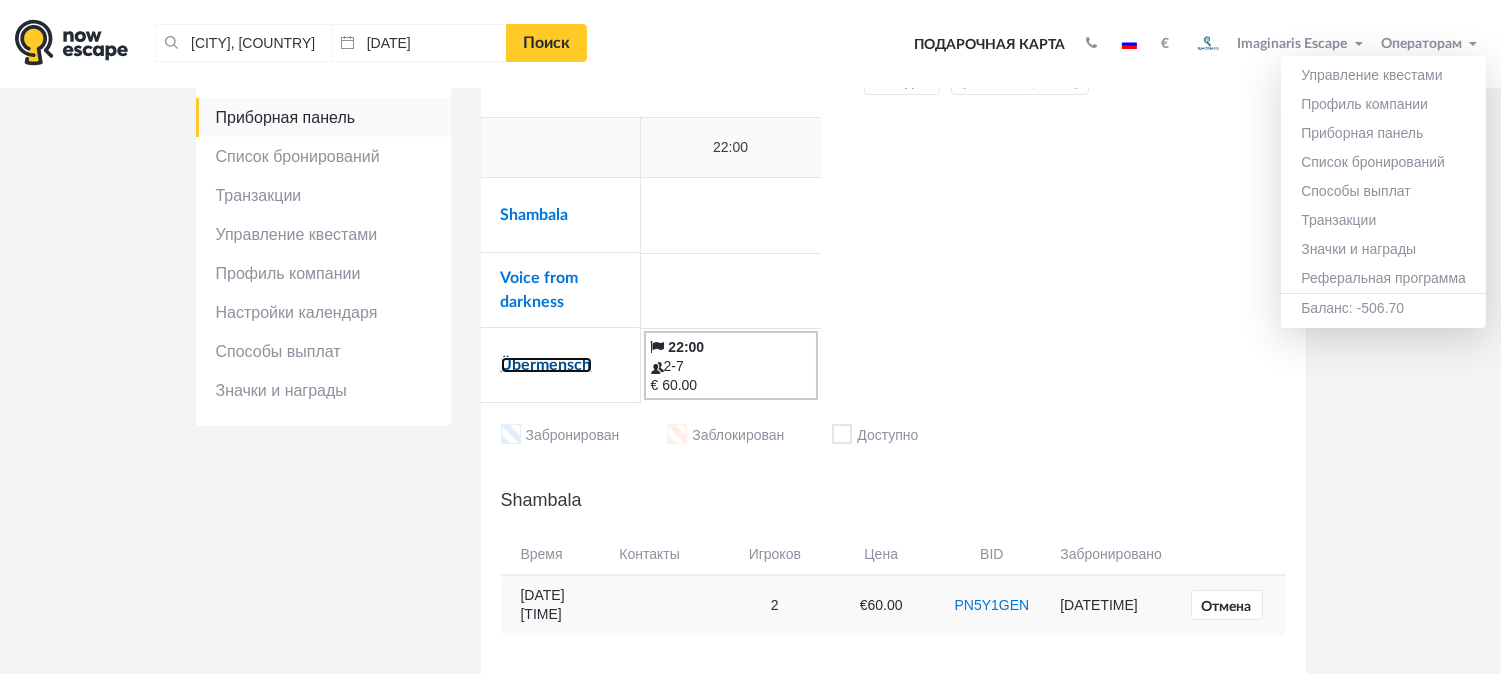 click on "Übermensch" at bounding box center [546, 365] 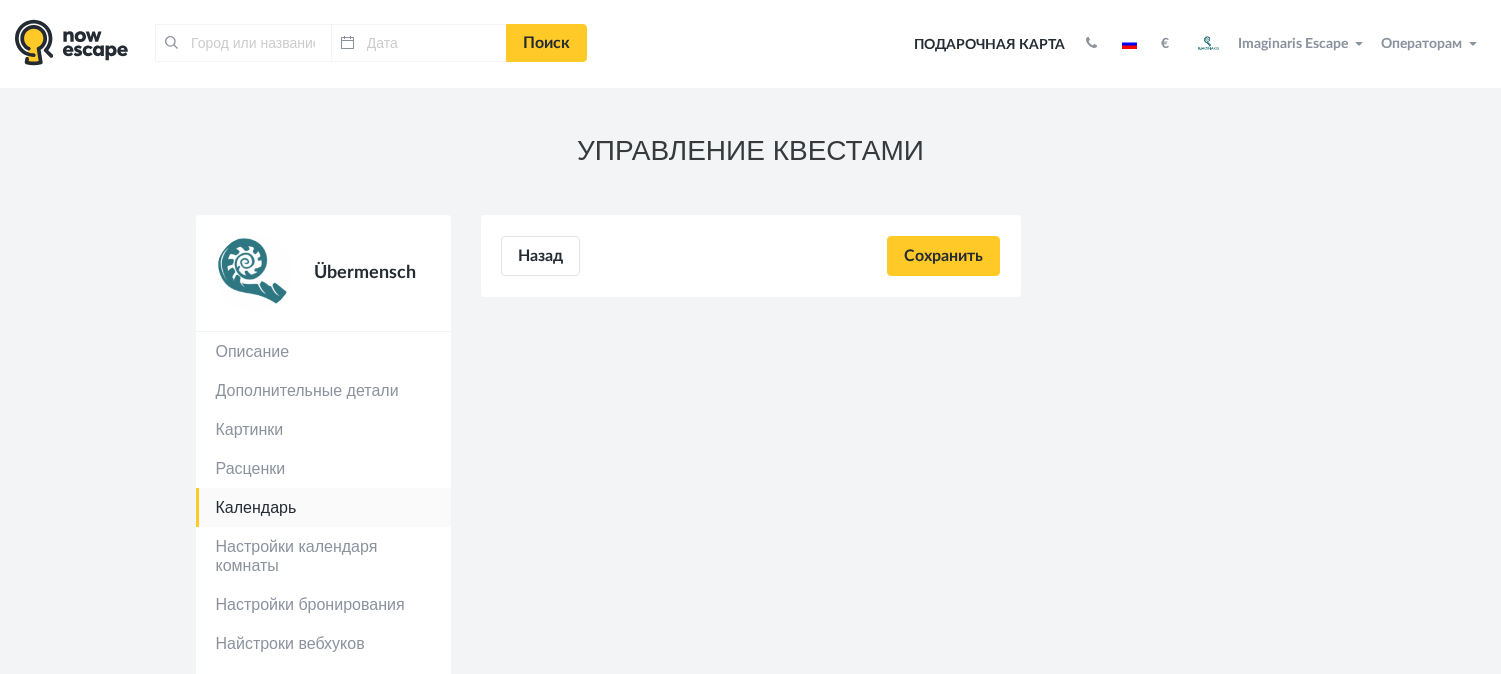 type on "[CITY], [COUNTRY]" 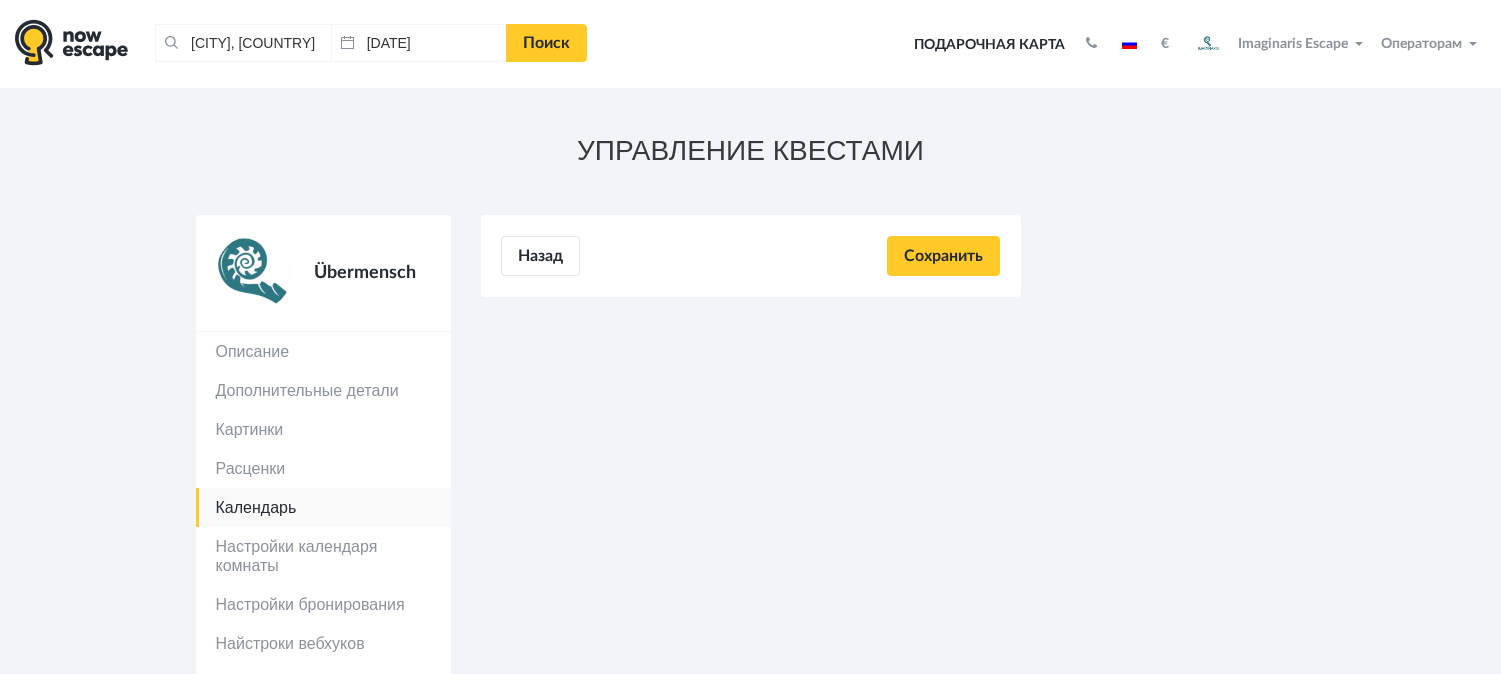 scroll, scrollTop: 0, scrollLeft: 0, axis: both 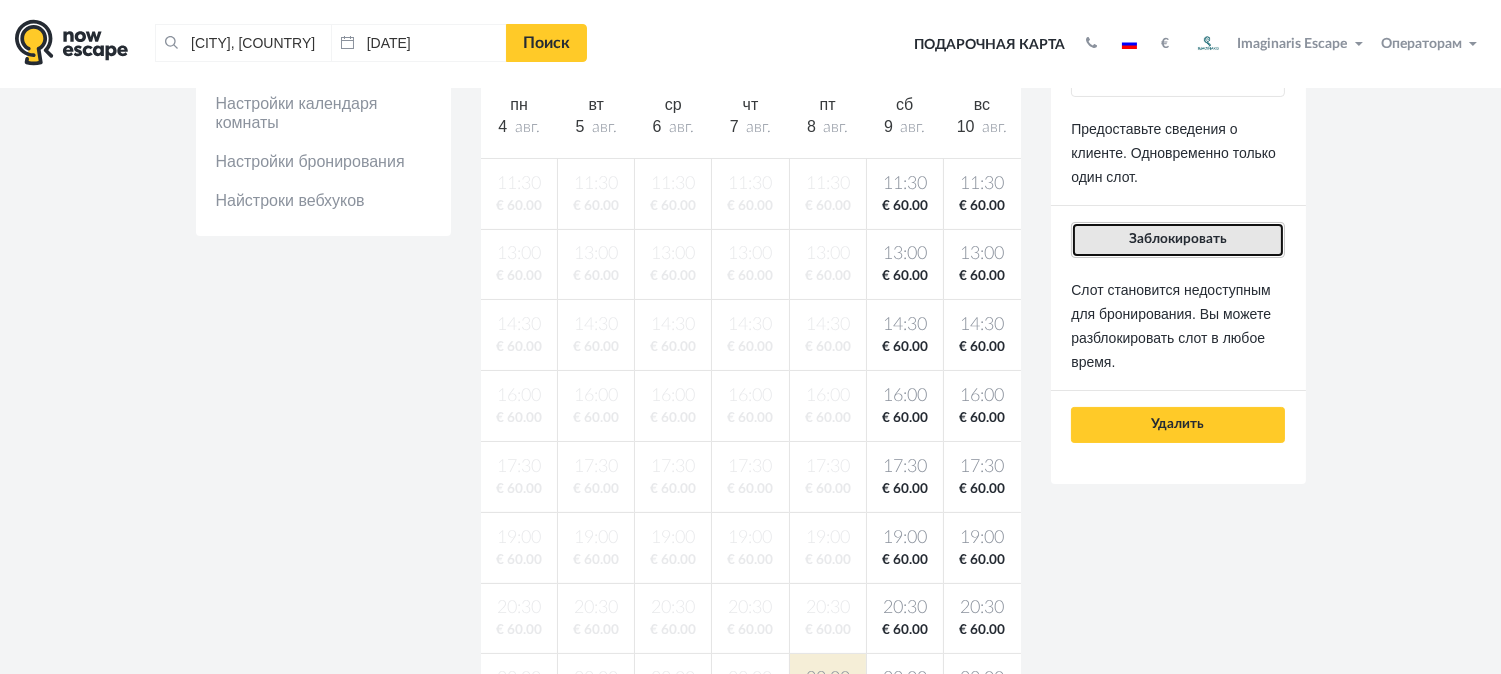 click on "Заблокировать" at bounding box center [1178, 239] 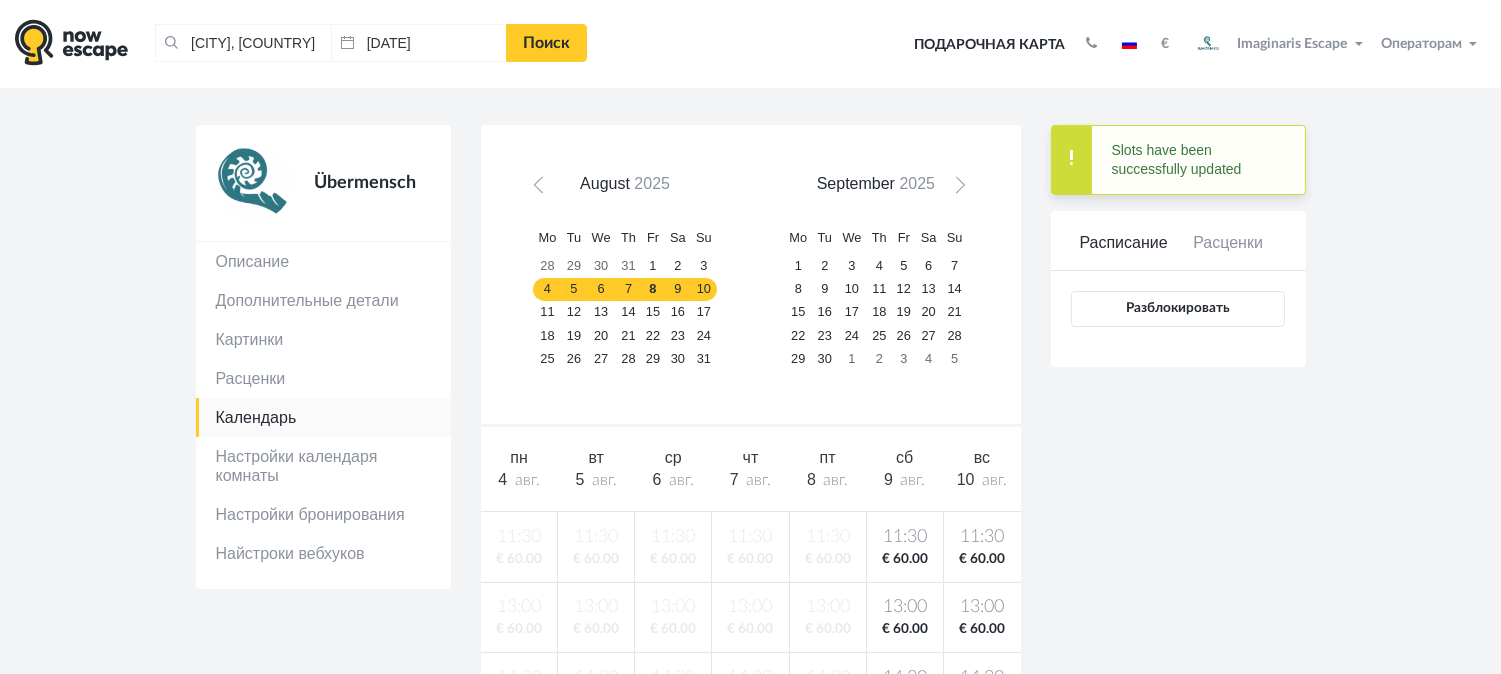 scroll, scrollTop: 0, scrollLeft: 0, axis: both 